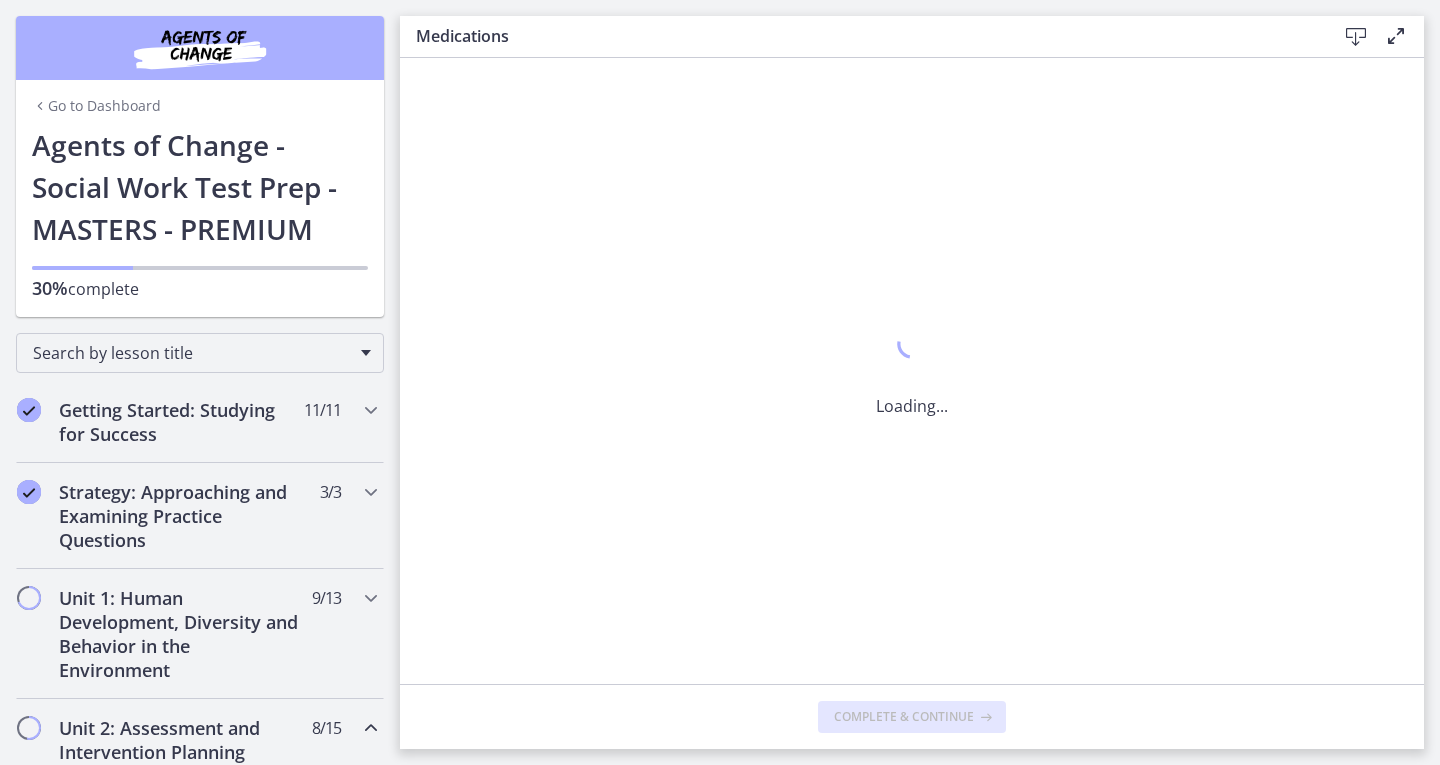 scroll, scrollTop: 0, scrollLeft: 0, axis: both 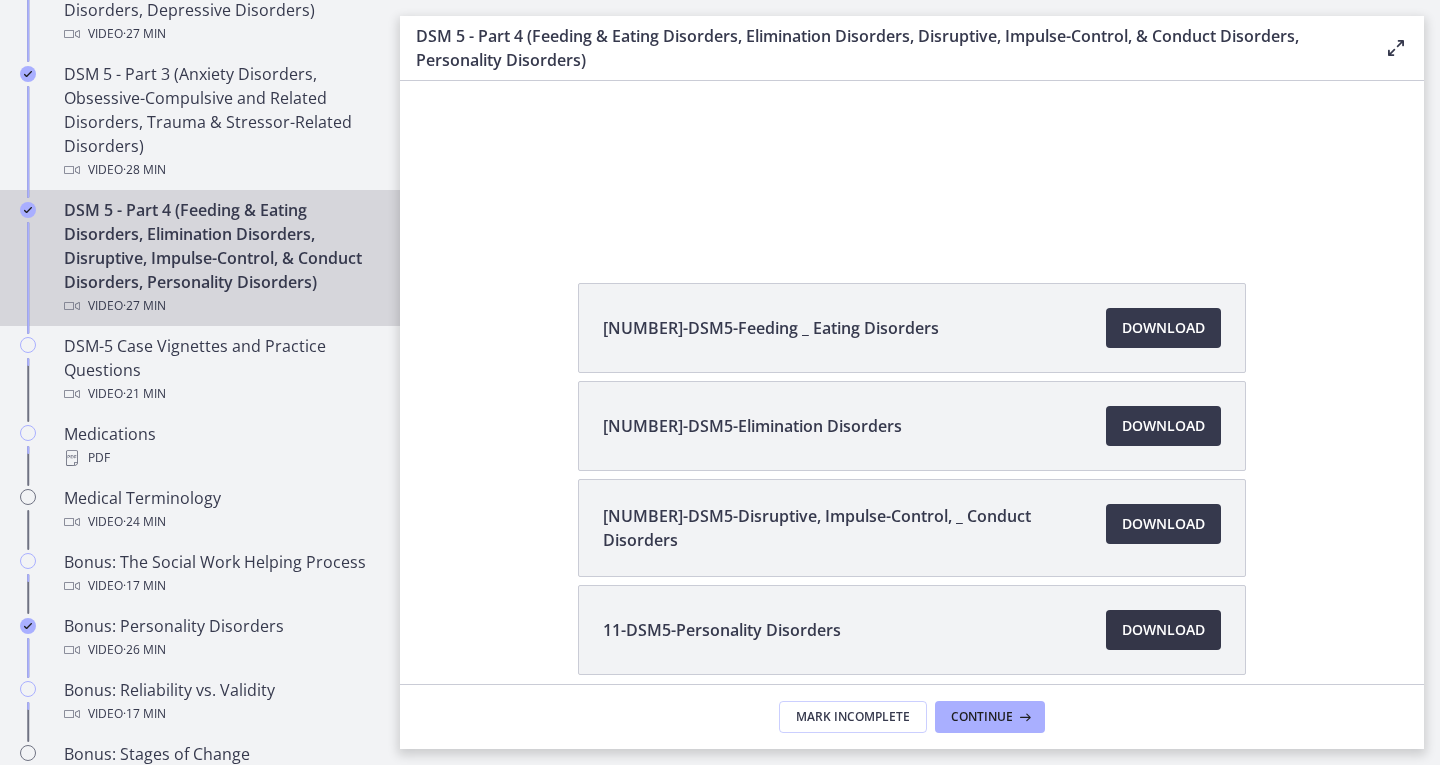 click on "Download
Opens in a new window" at bounding box center [1163, 630] 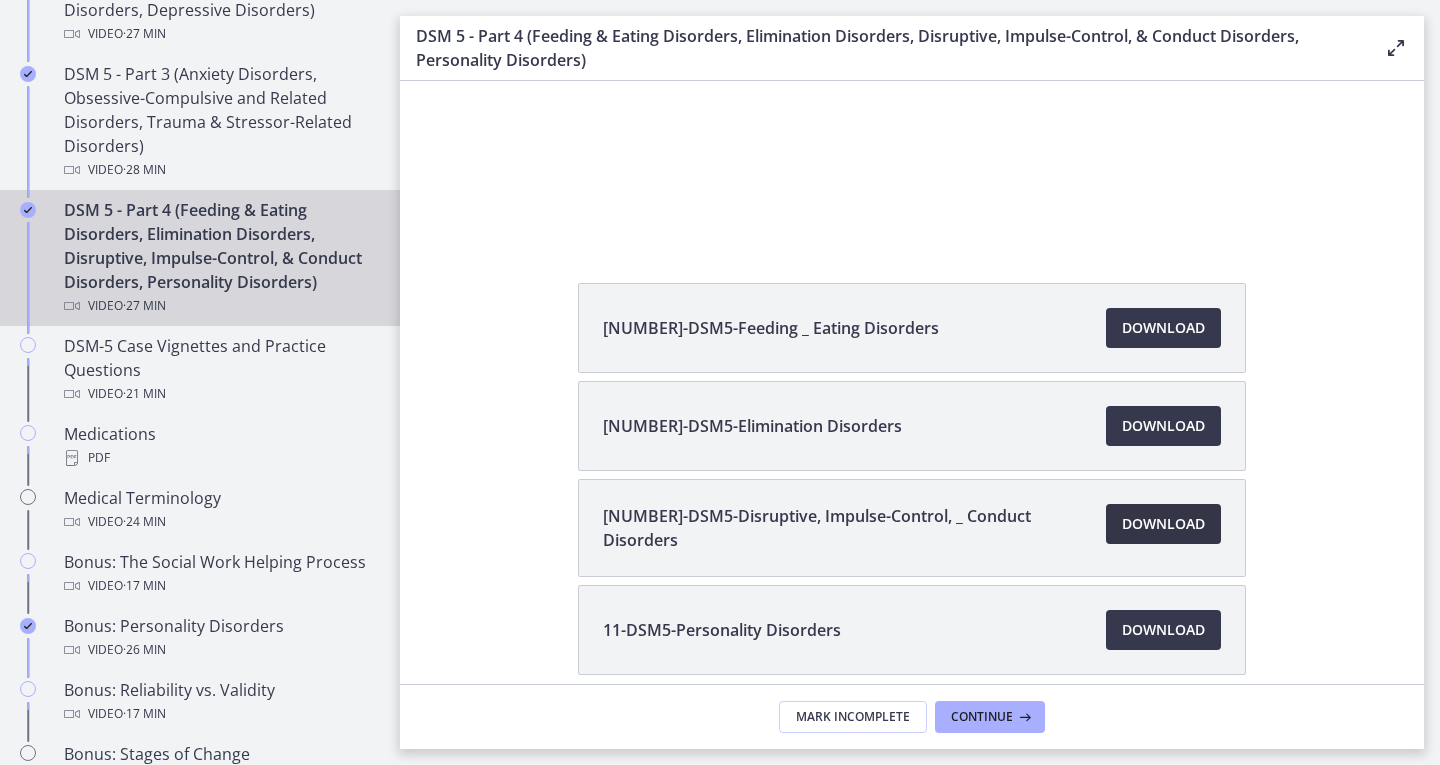 click on "Download
Opens in a new window" at bounding box center [1163, 524] 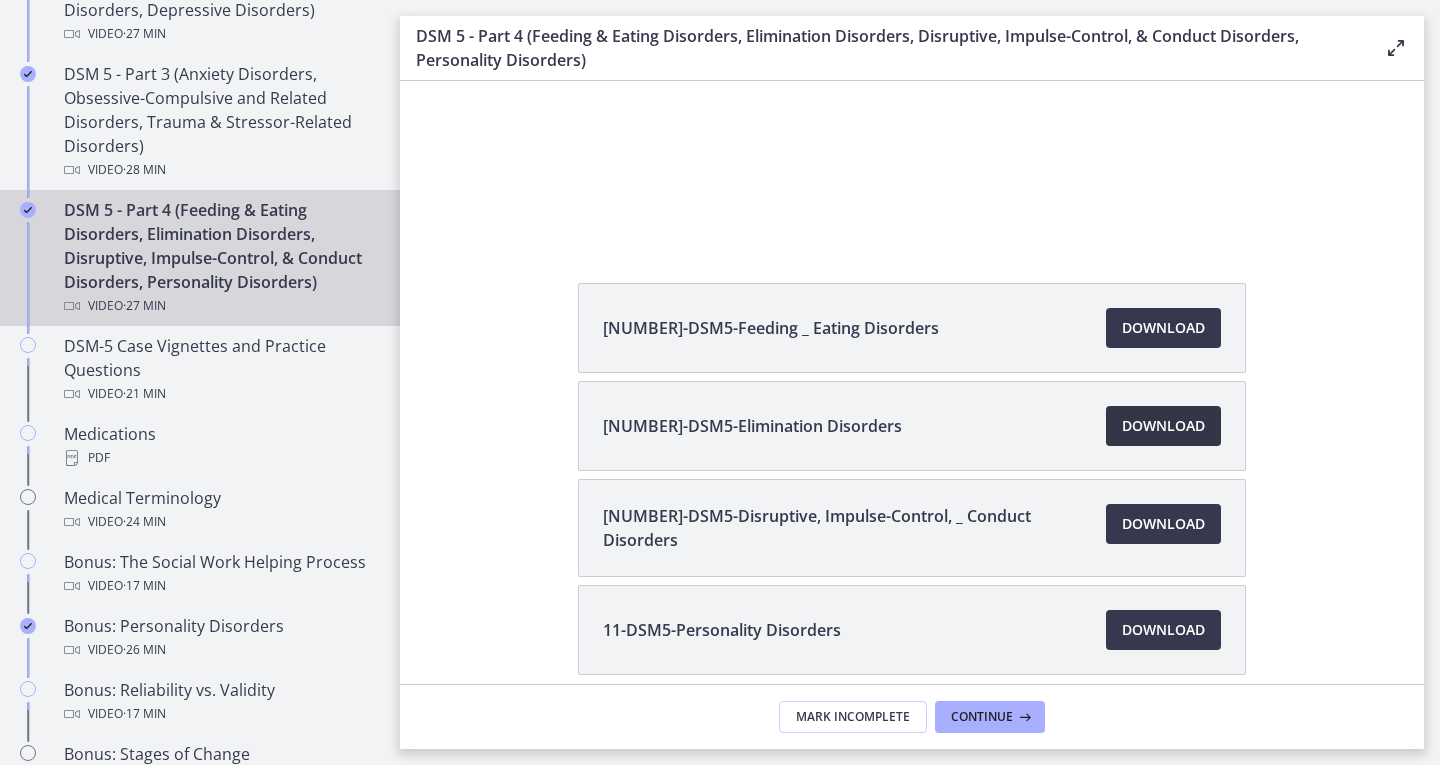 click on "Download
Opens in a new window" at bounding box center (1163, 426) 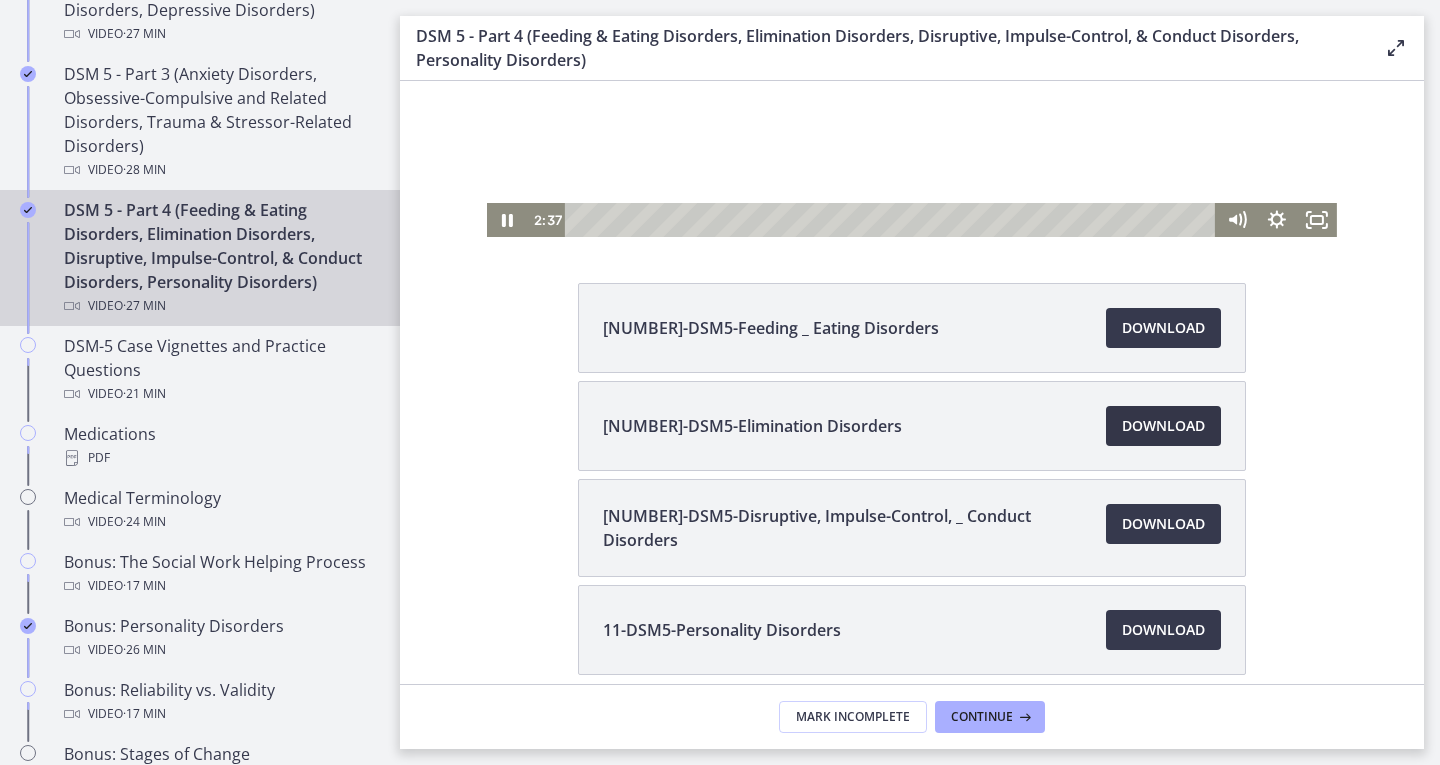 scroll, scrollTop: 0, scrollLeft: 0, axis: both 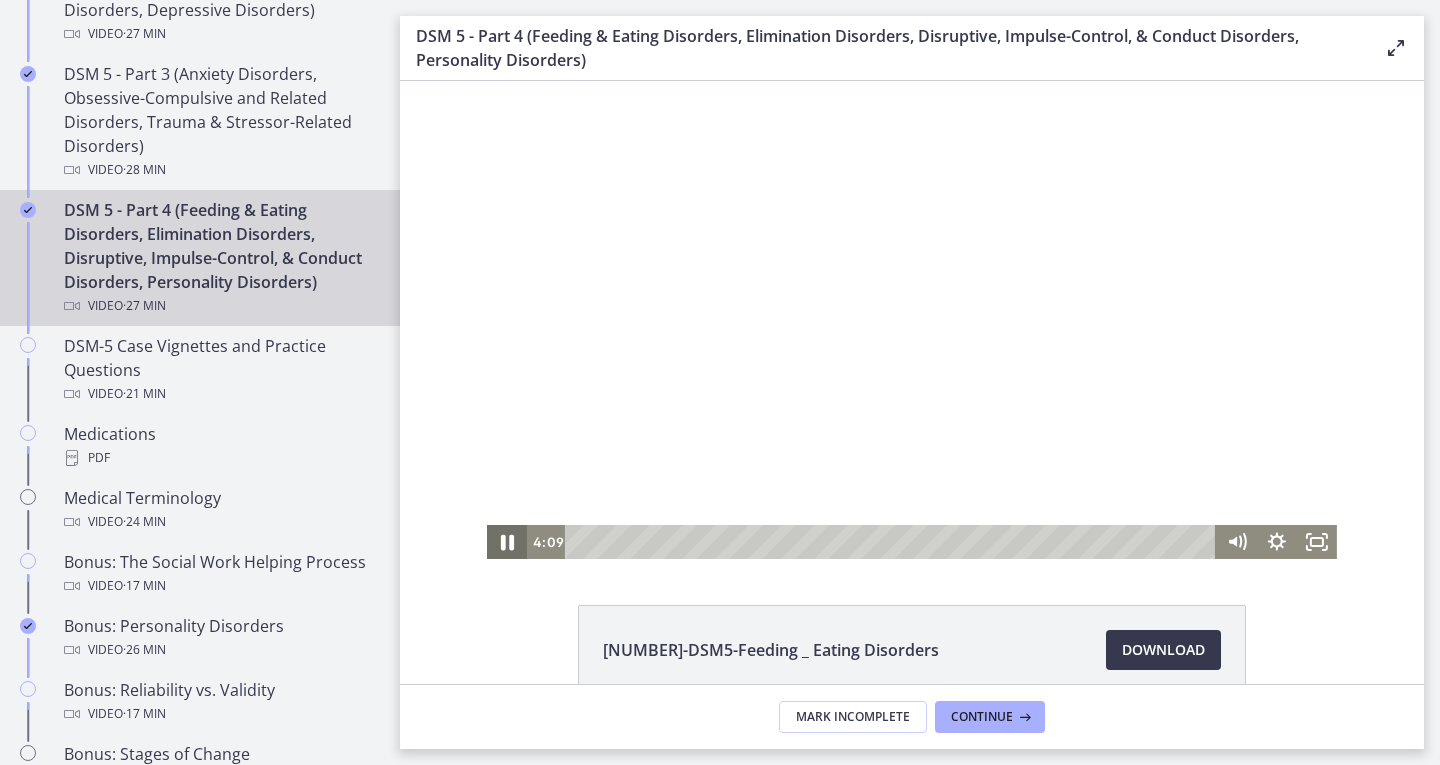 click 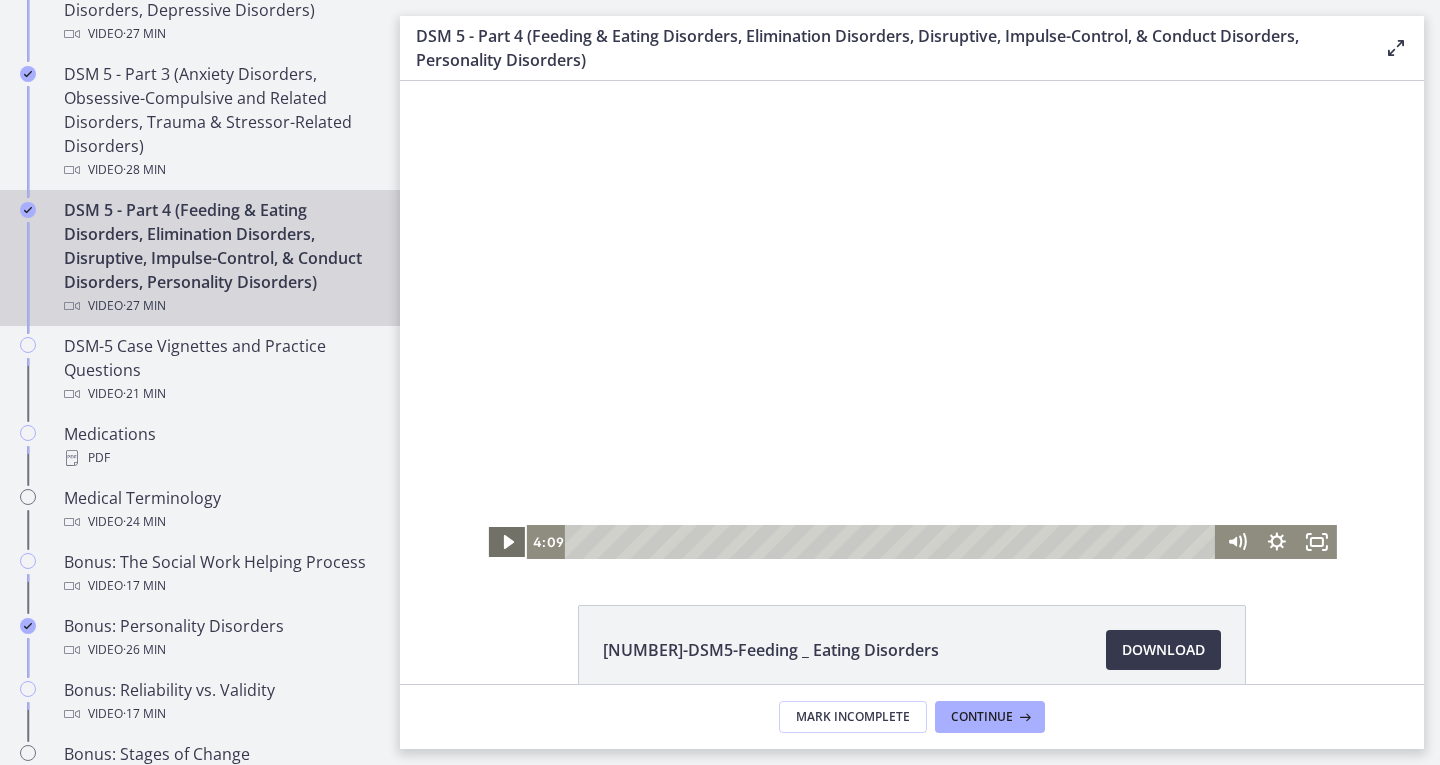 click 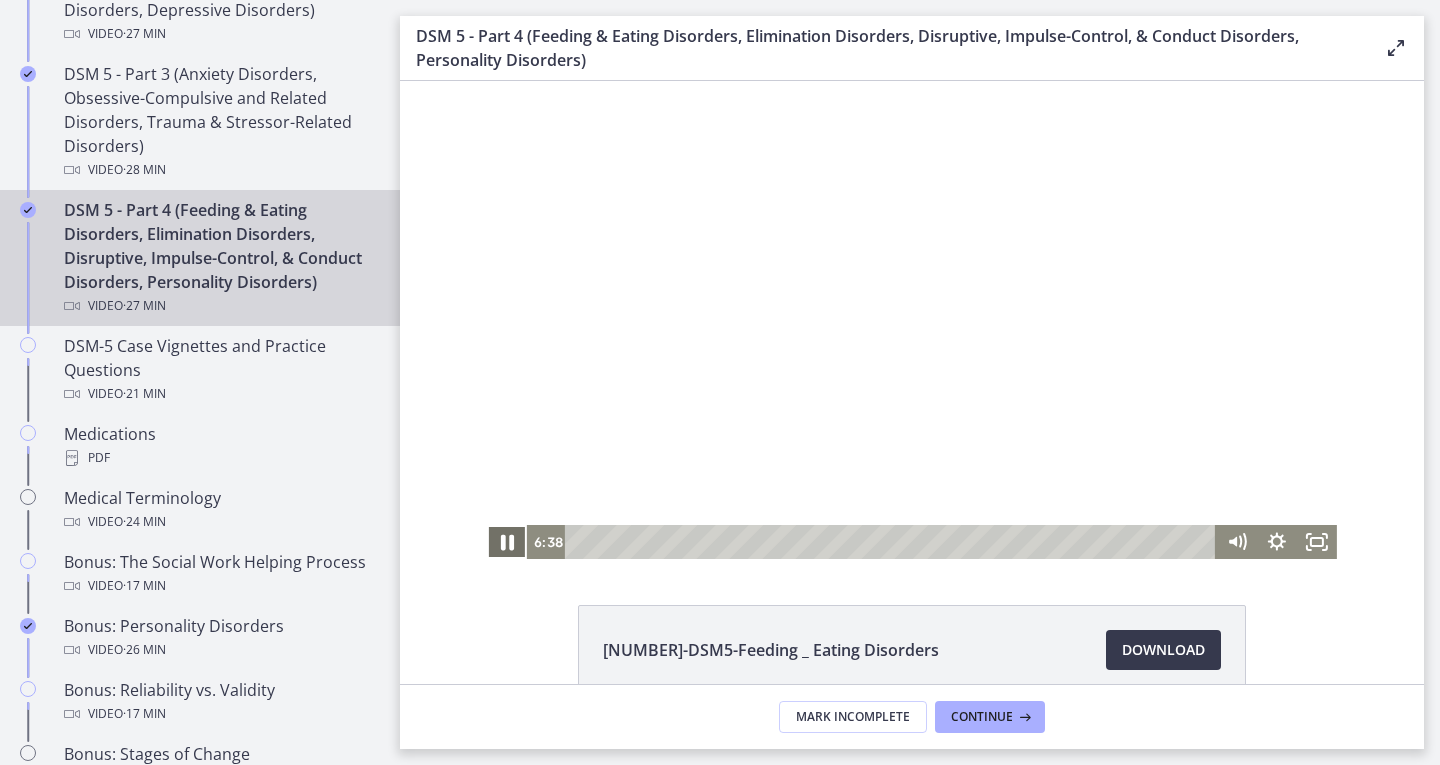 click 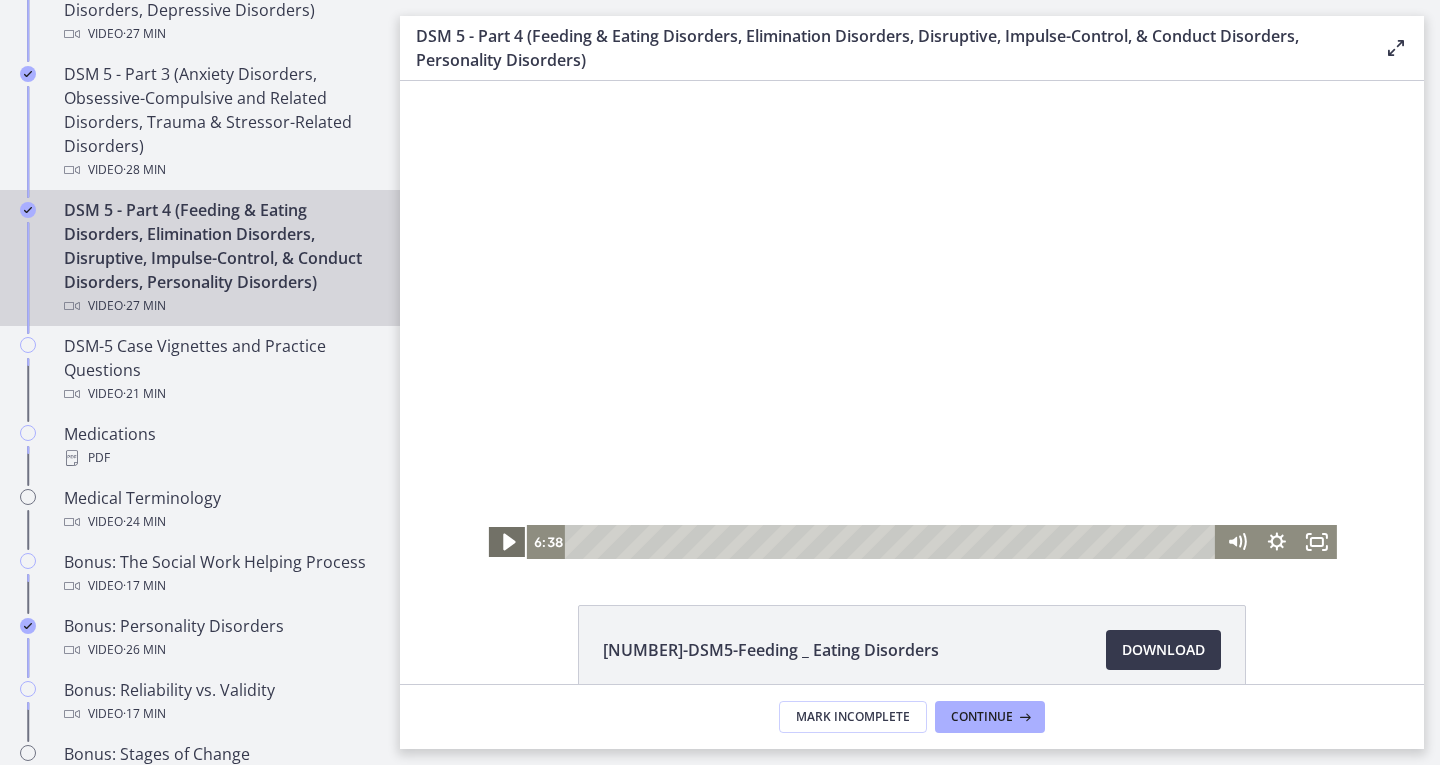 click 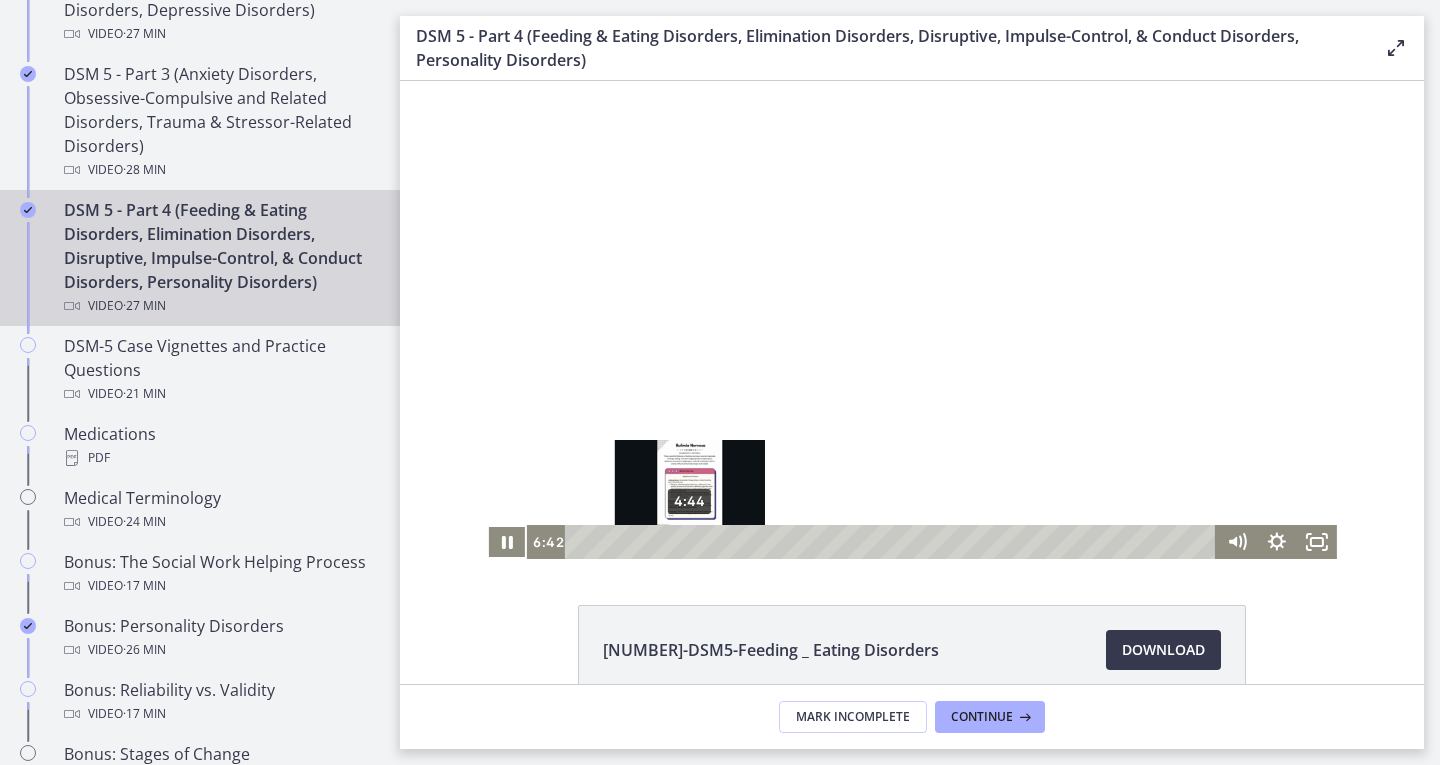 click on "4:44" at bounding box center (893, 542) 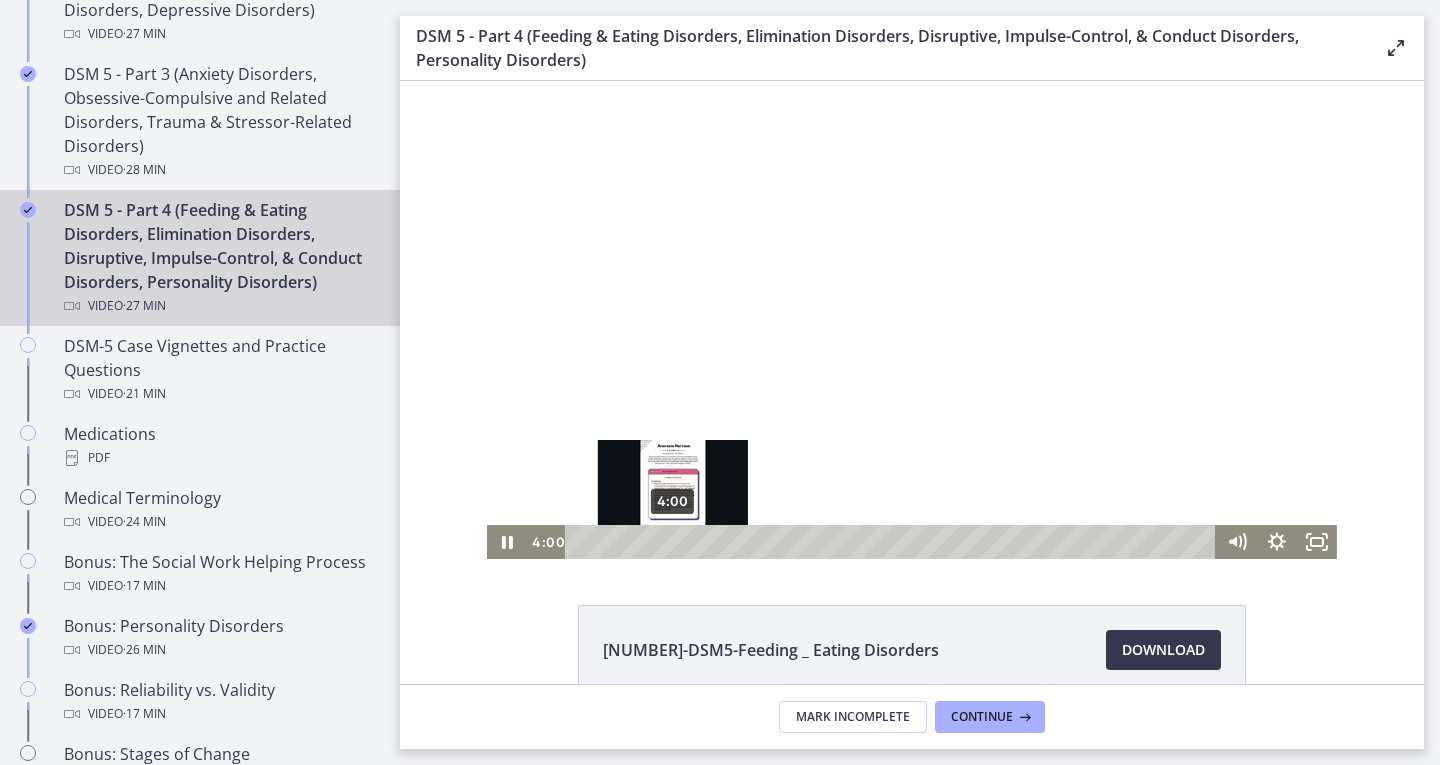 click on "4:00" at bounding box center (893, 542) 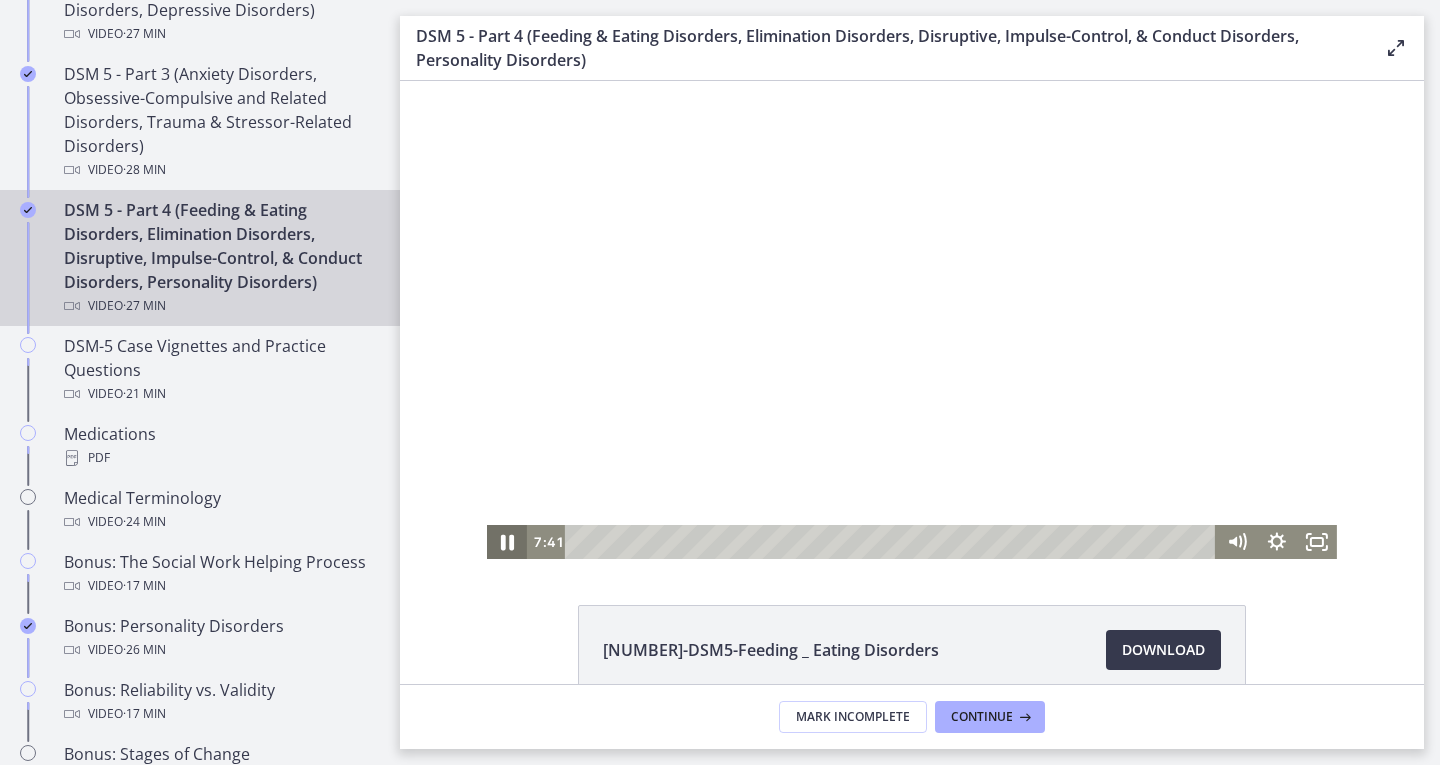 click 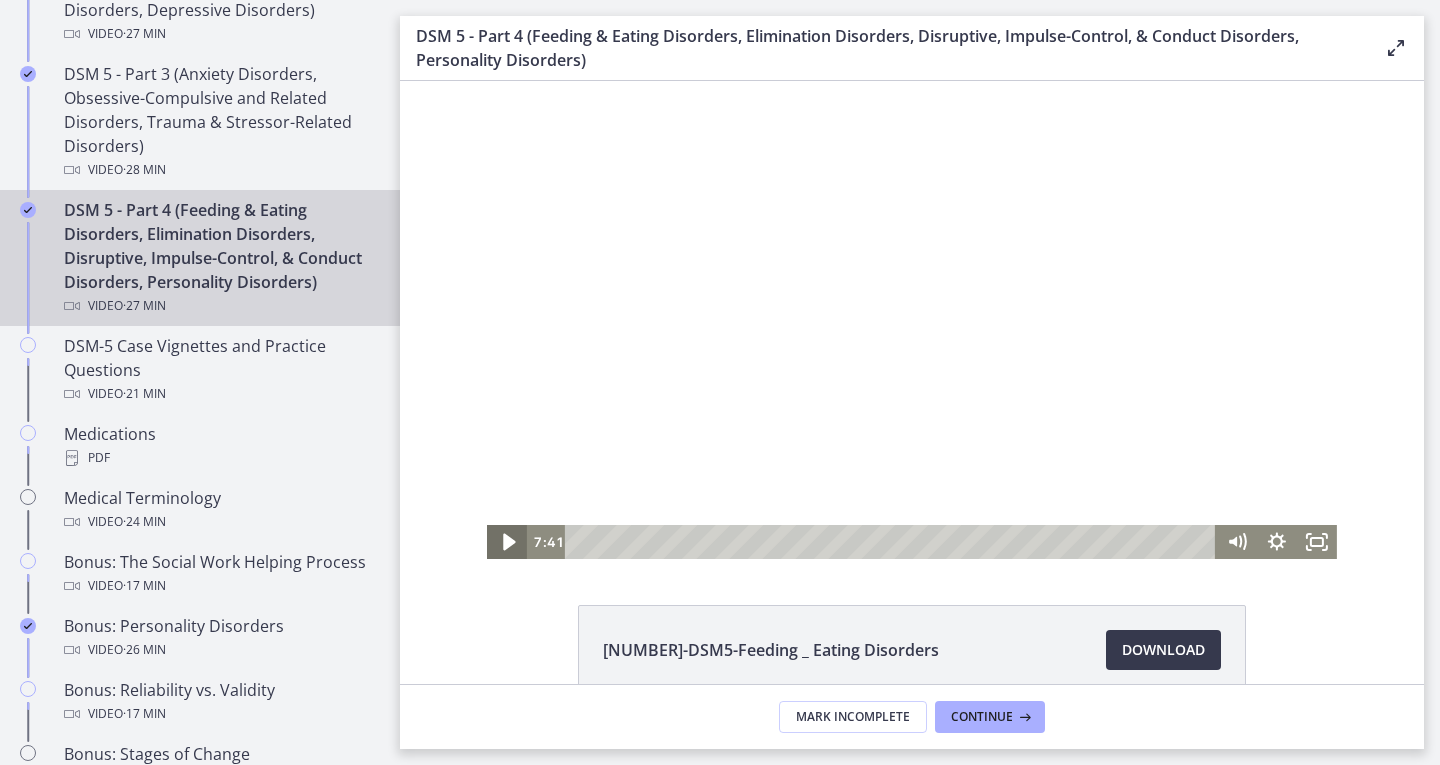 click 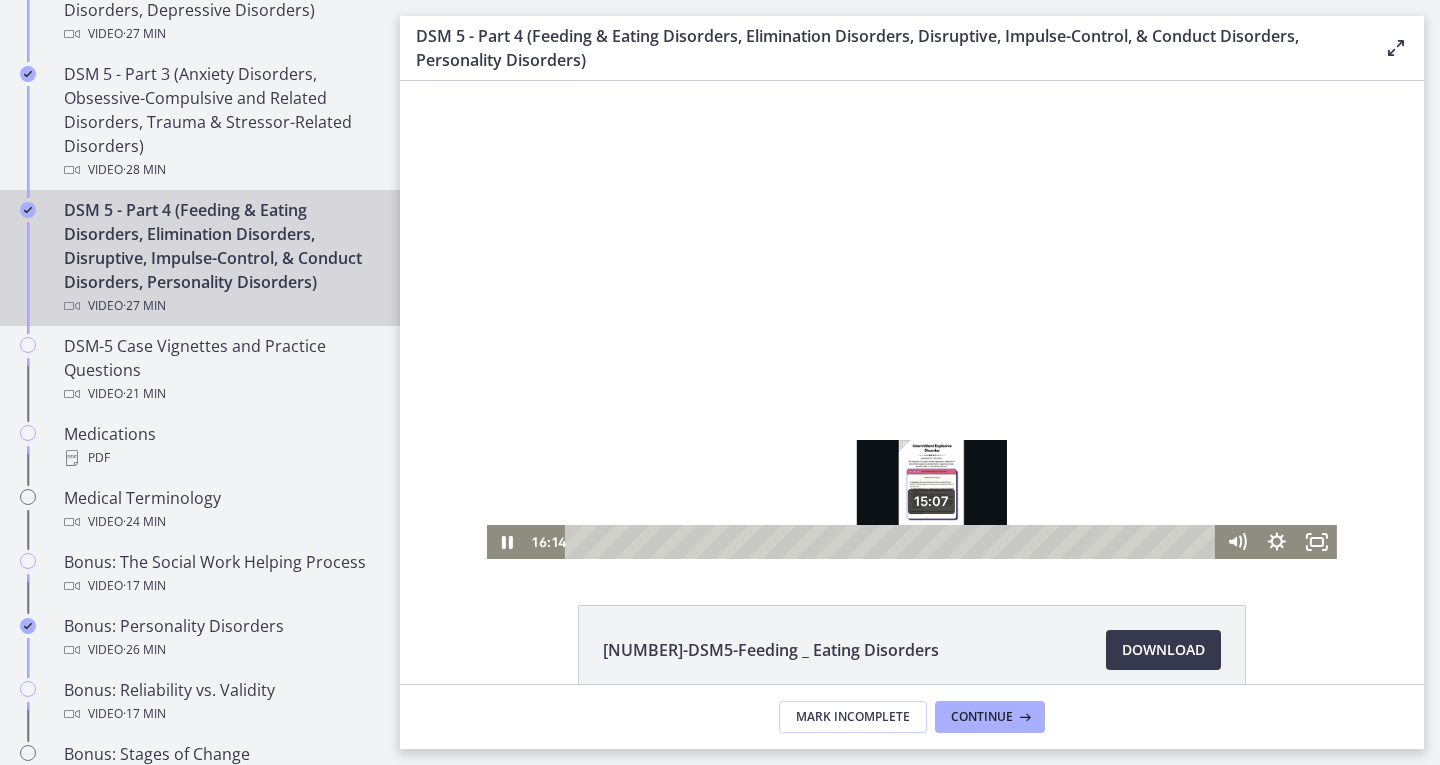 click on "15:07" at bounding box center (893, 542) 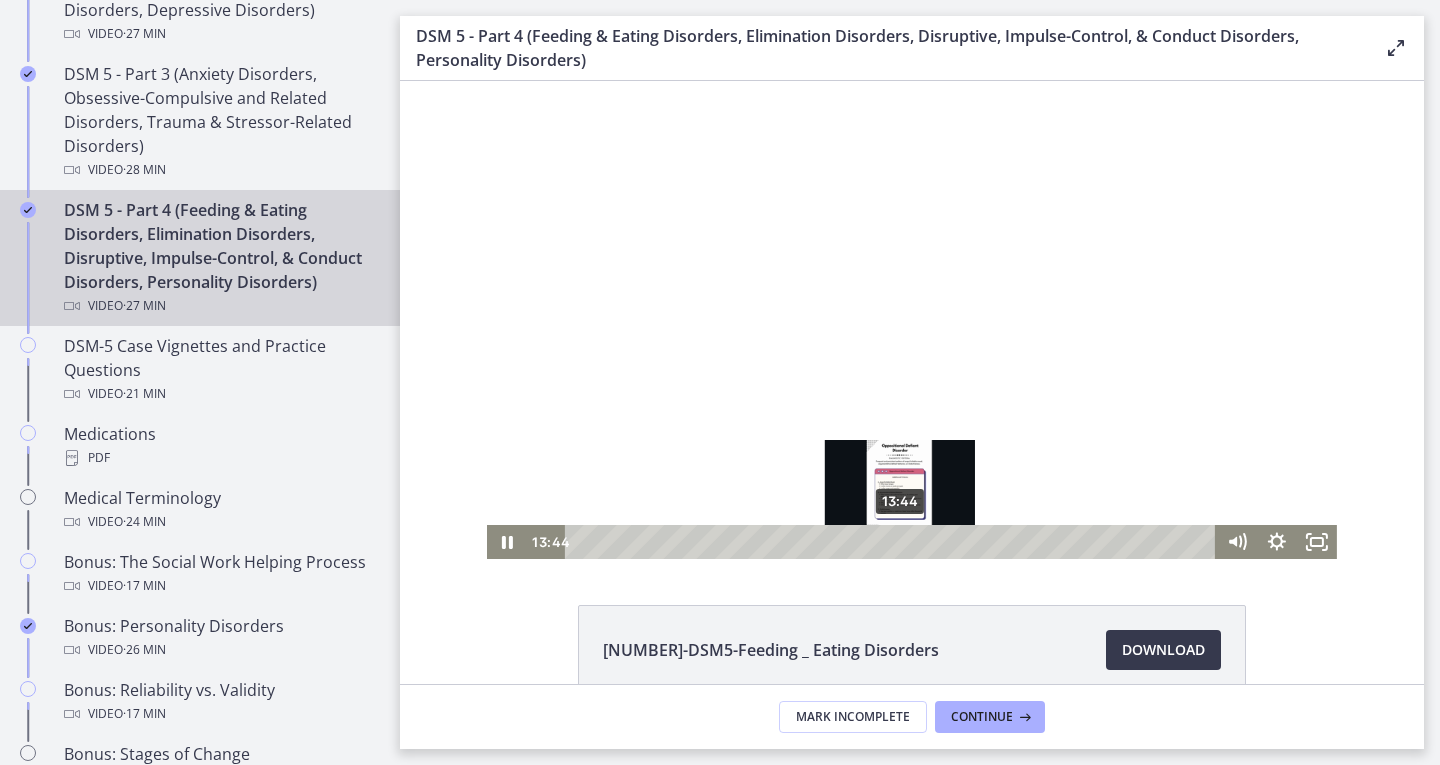 click on "13:44" at bounding box center [893, 542] 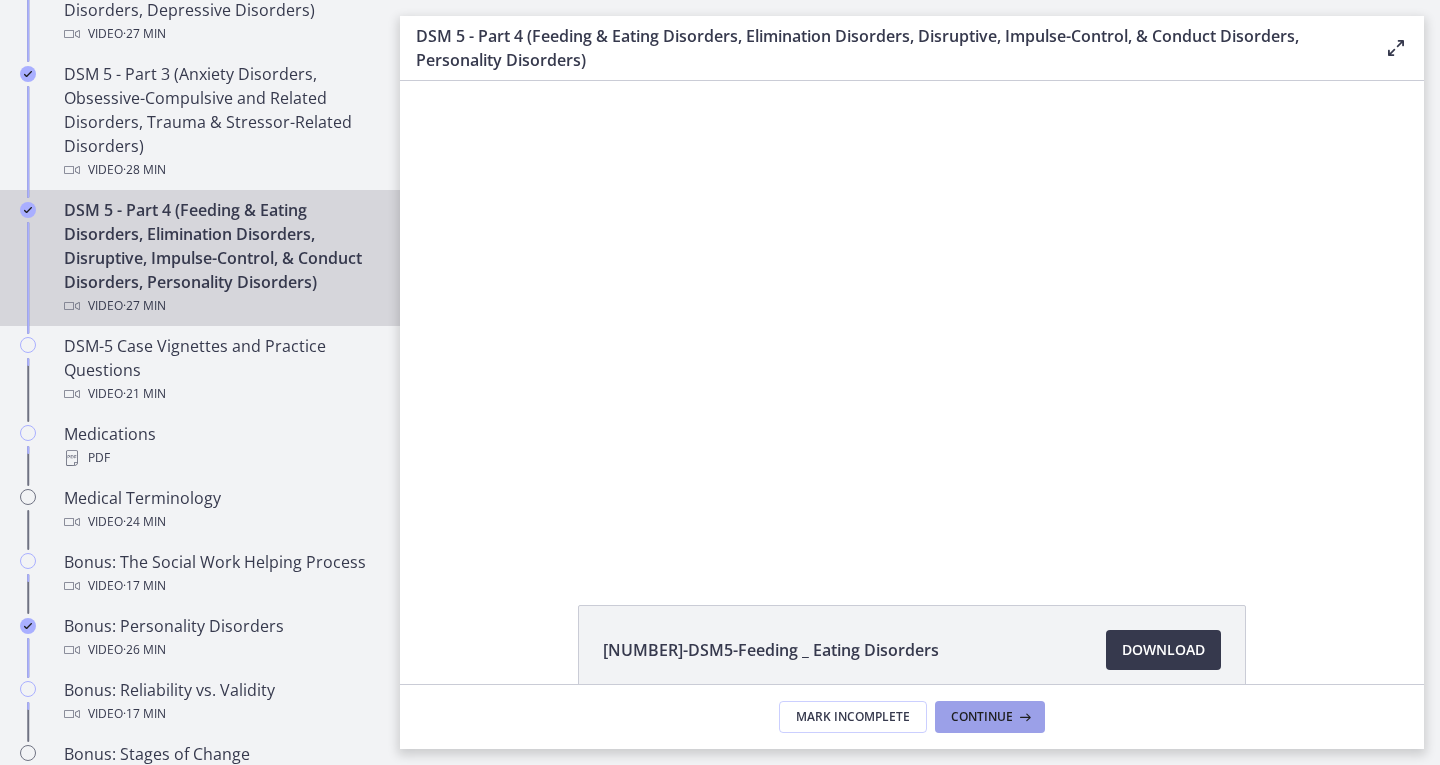 click on "Continue" at bounding box center [990, 717] 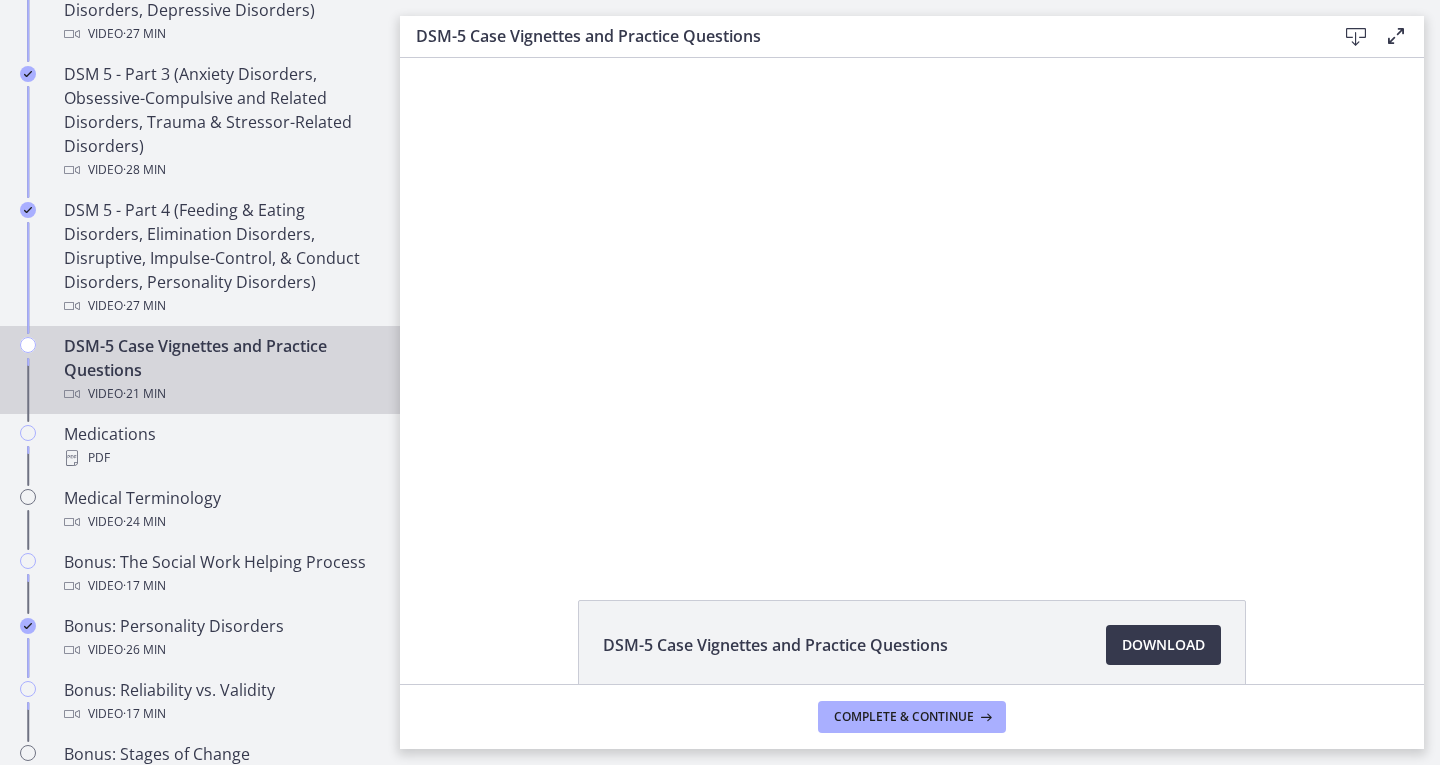 scroll, scrollTop: 0, scrollLeft: 0, axis: both 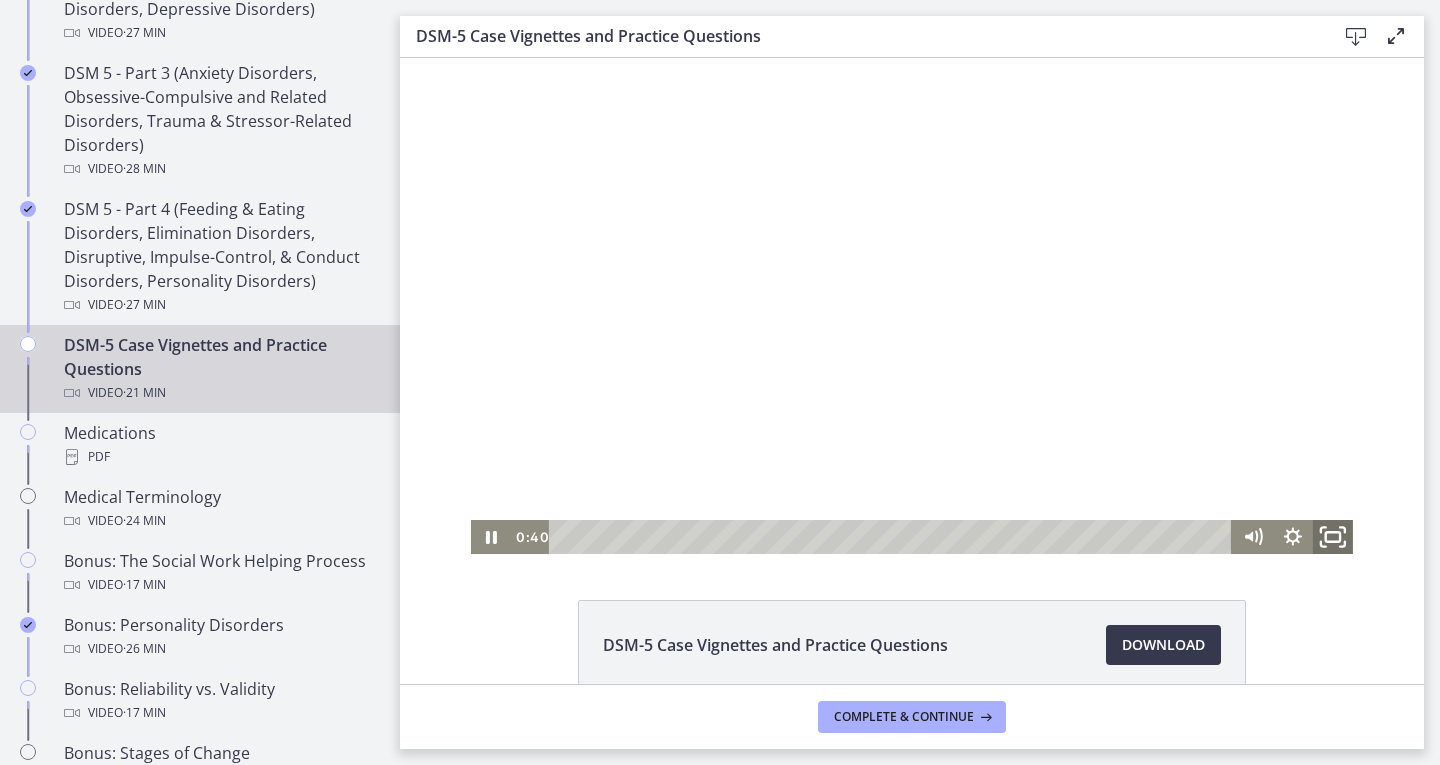 click 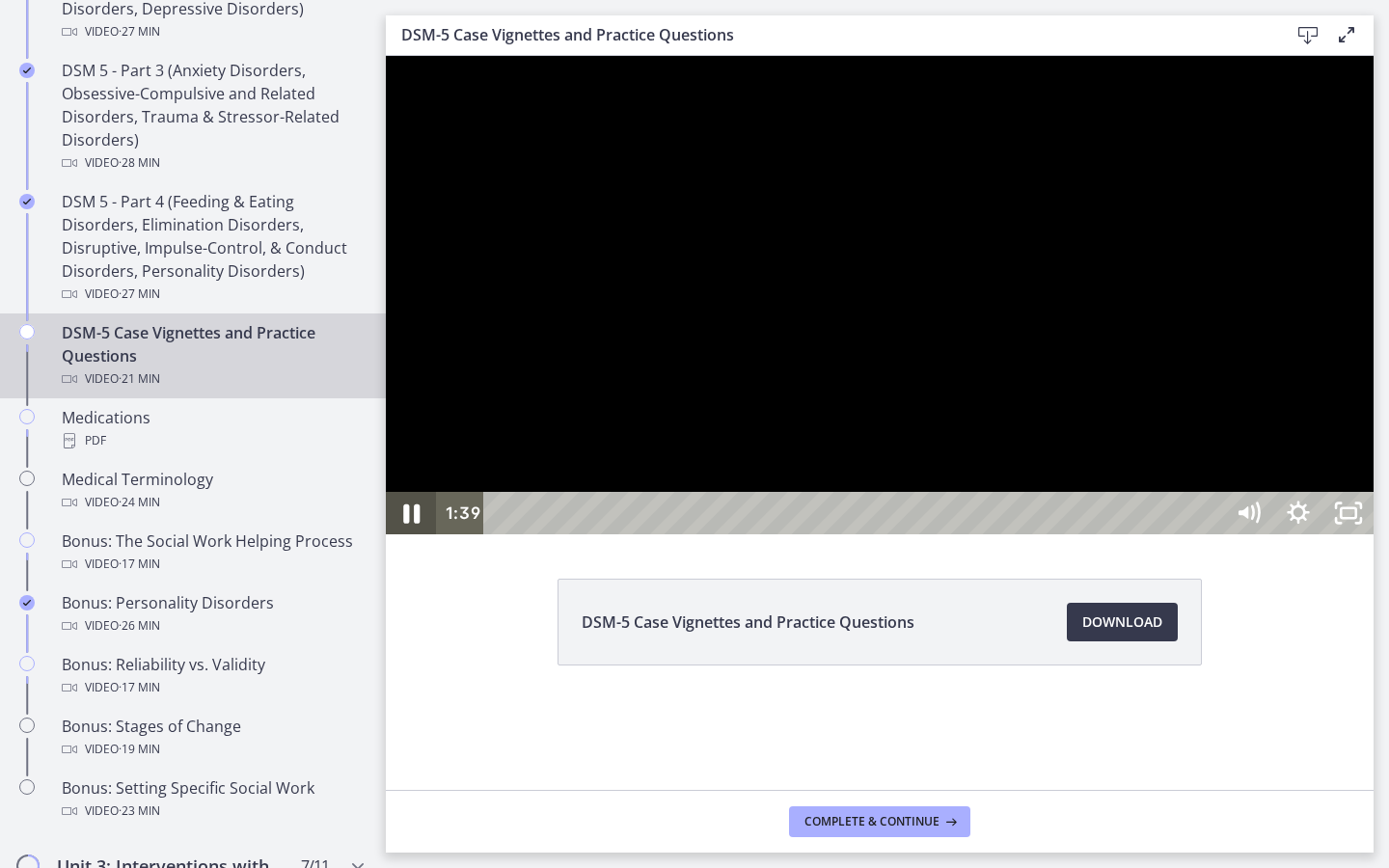 click 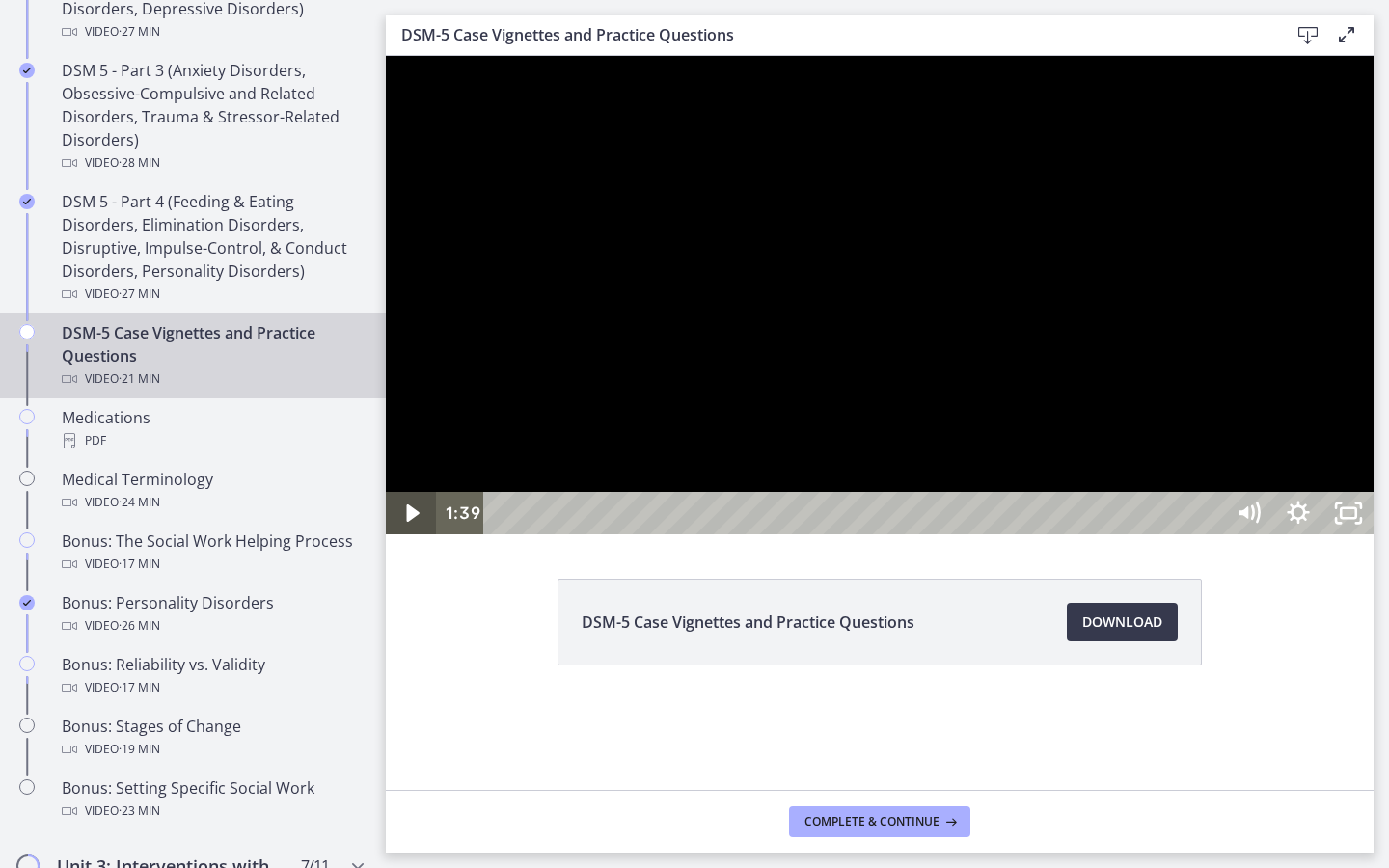 click 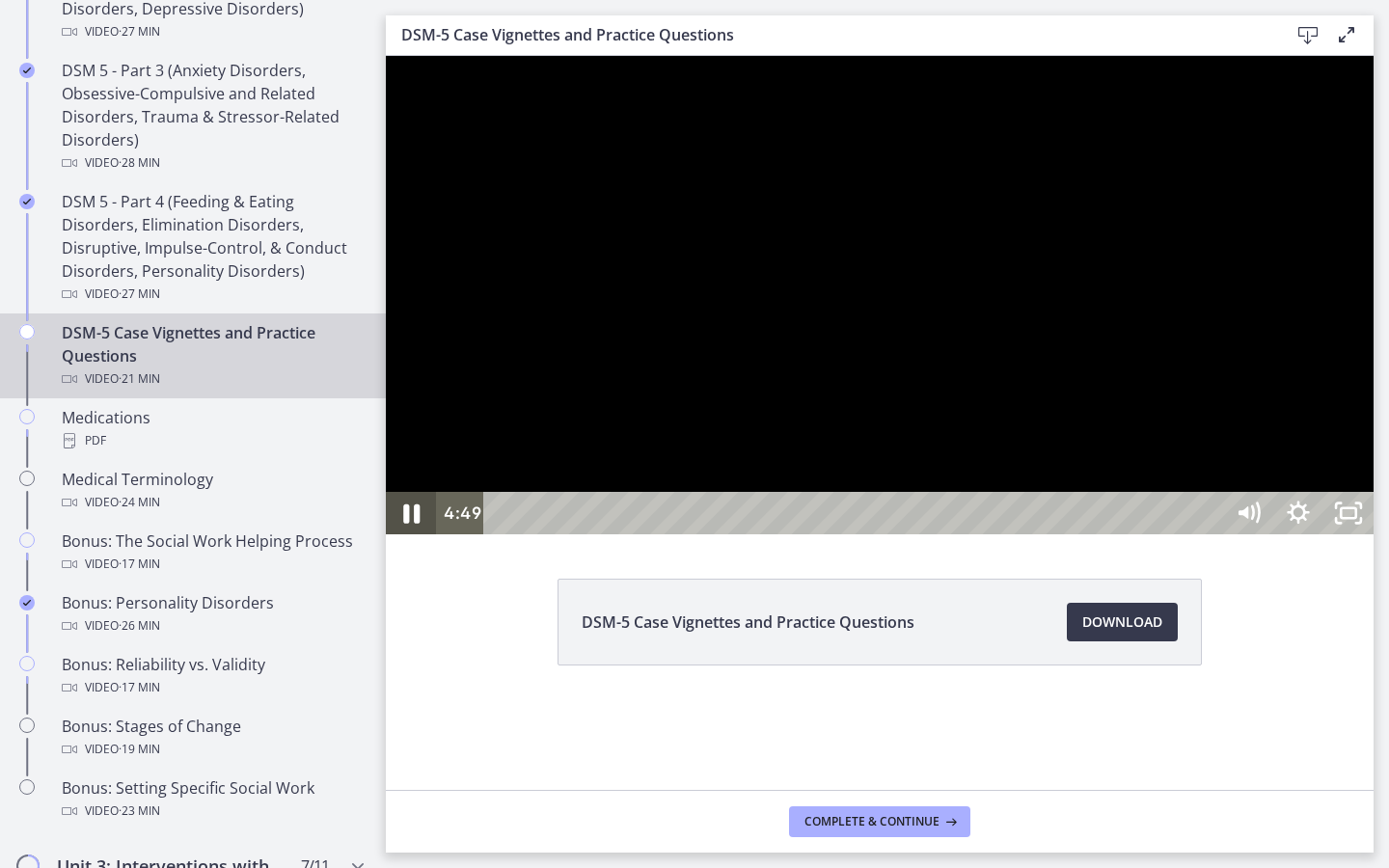 click 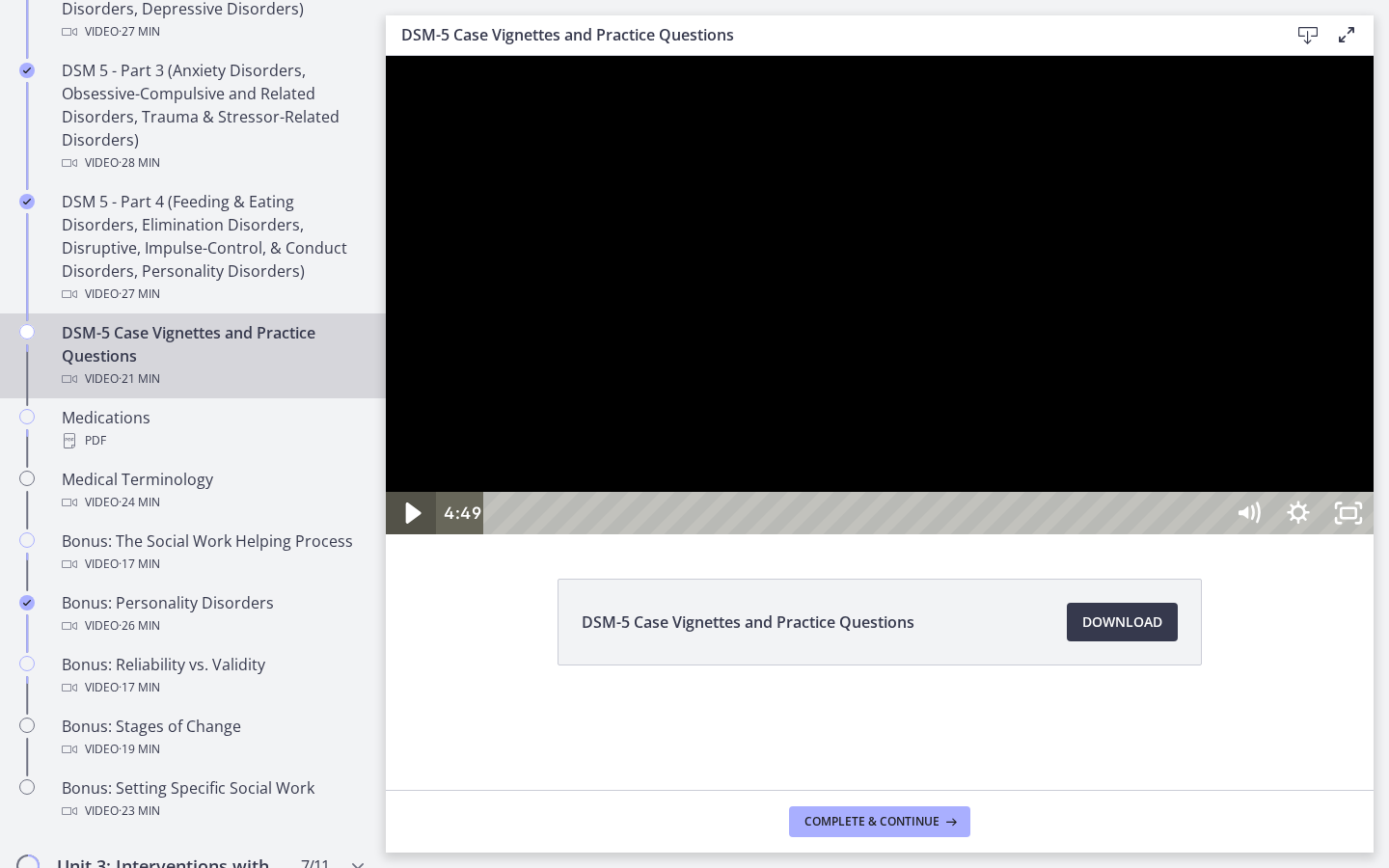 click 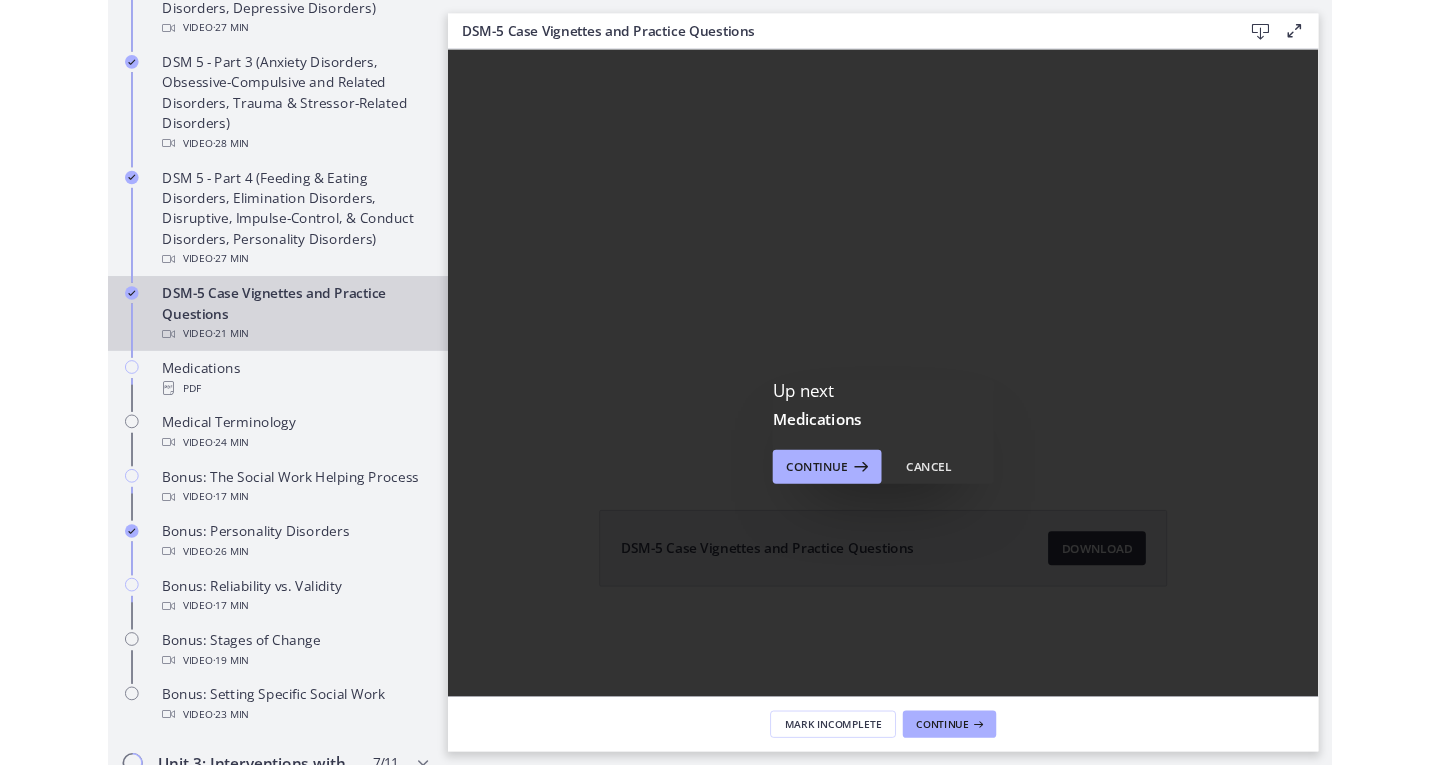 scroll, scrollTop: 0, scrollLeft: 0, axis: both 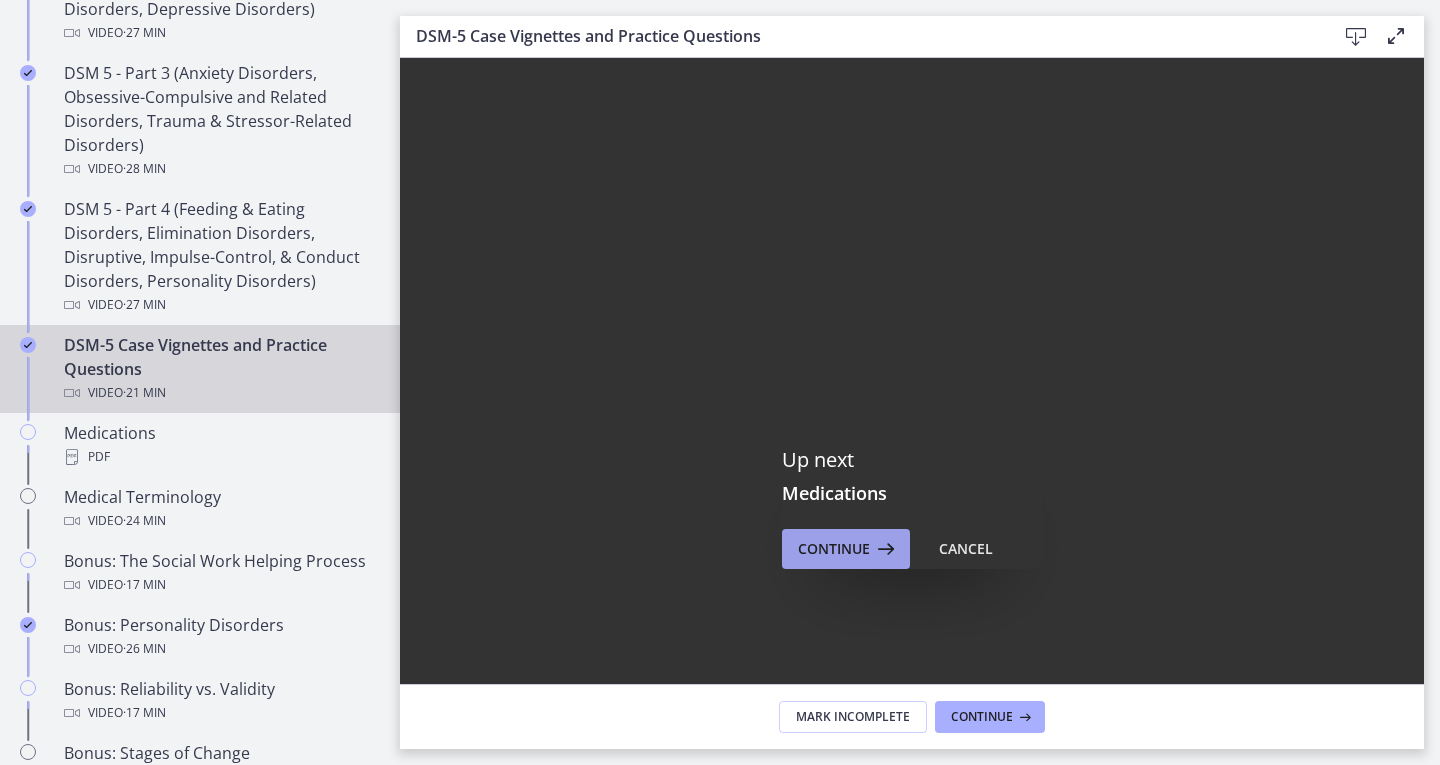 click on "Continue" at bounding box center [846, 549] 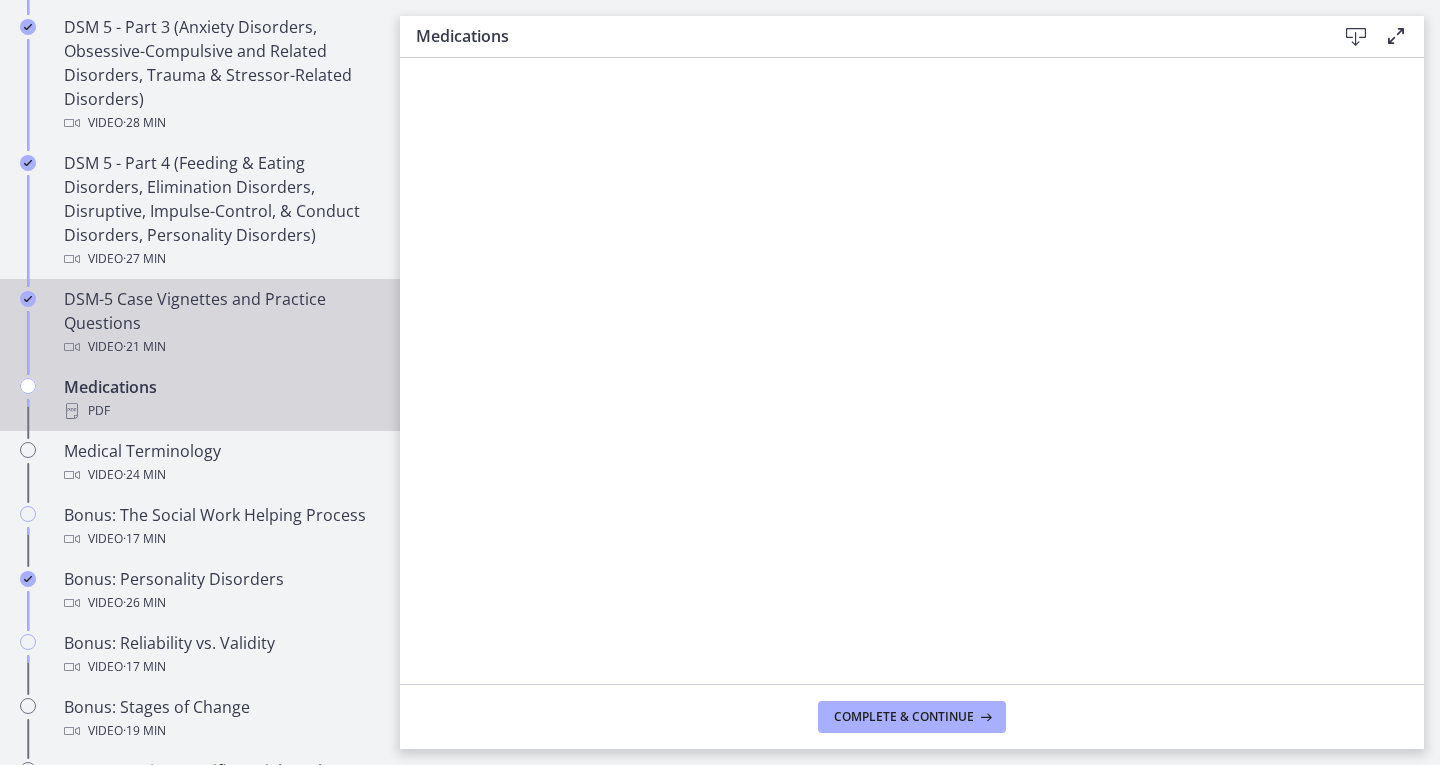 scroll, scrollTop: 1170, scrollLeft: 0, axis: vertical 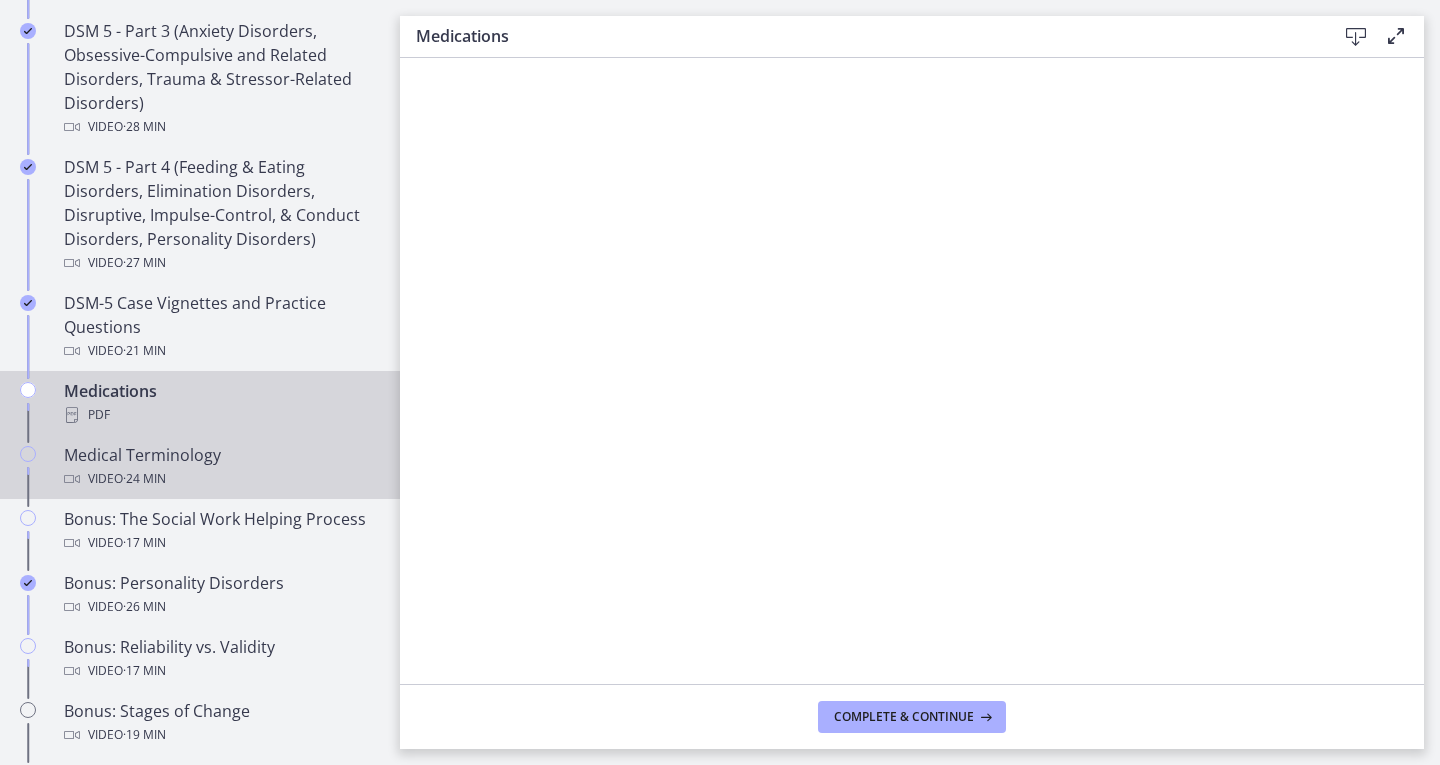 click on "Medical Terminology
Video
·  [TIME]" at bounding box center (220, 467) 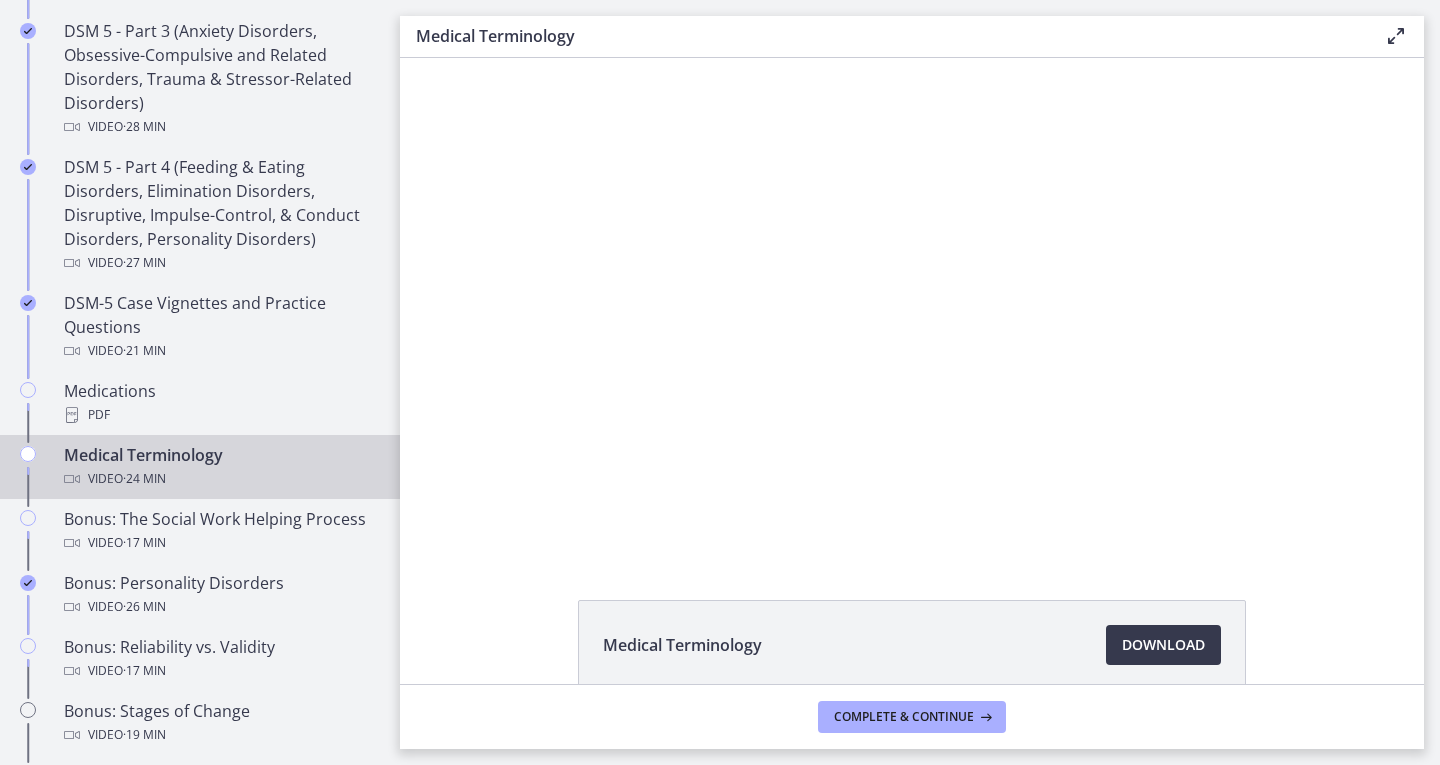 scroll, scrollTop: 0, scrollLeft: 0, axis: both 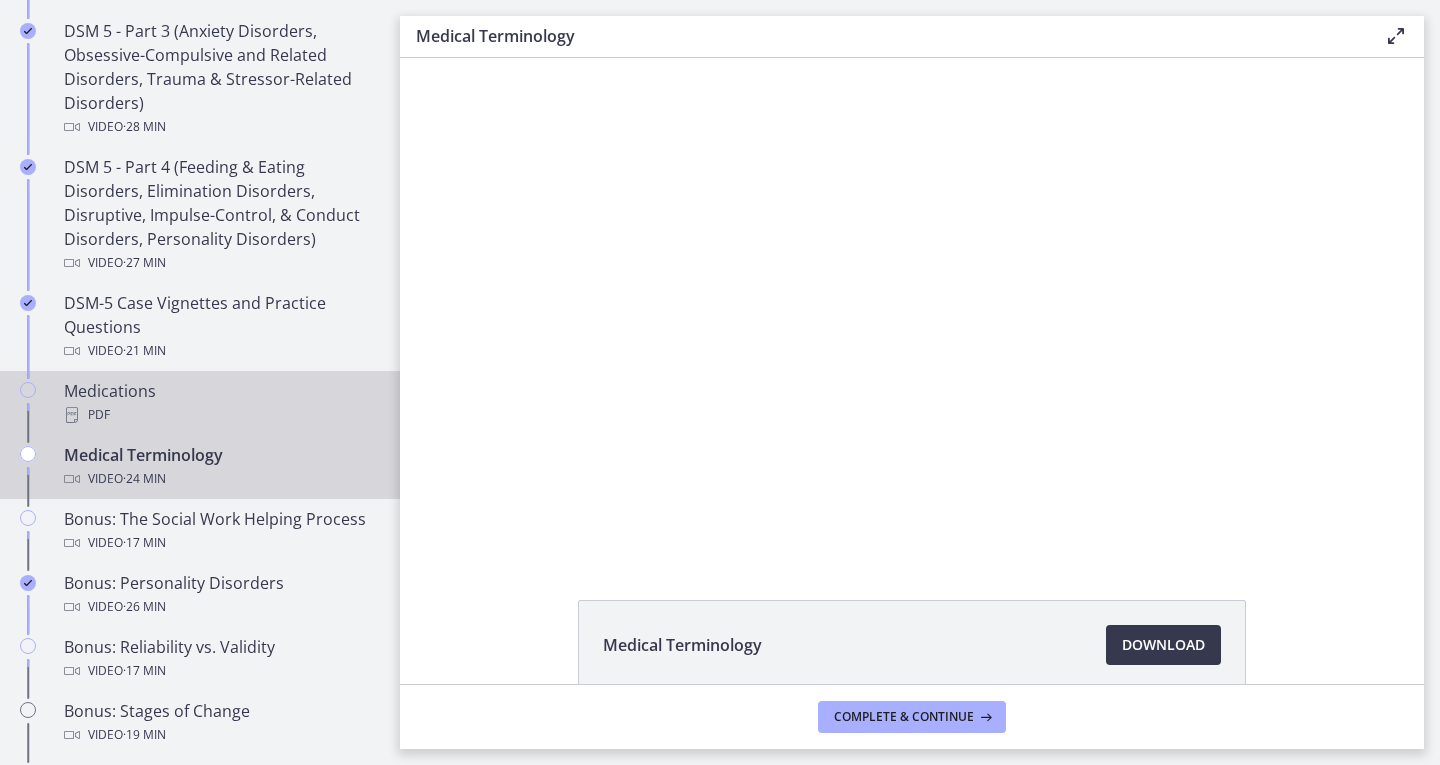 click on "Medications
PDF" at bounding box center (220, 403) 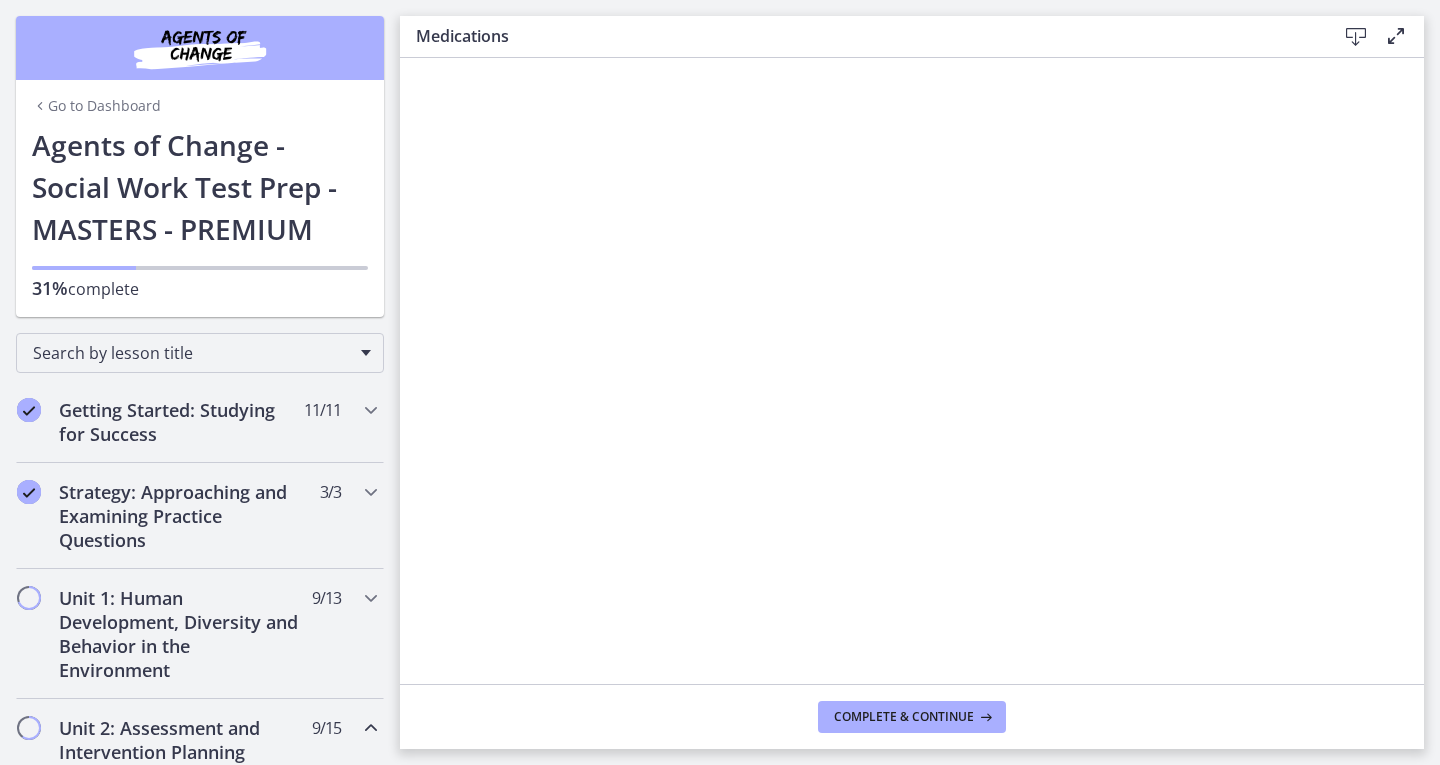 scroll, scrollTop: 125, scrollLeft: 0, axis: vertical 